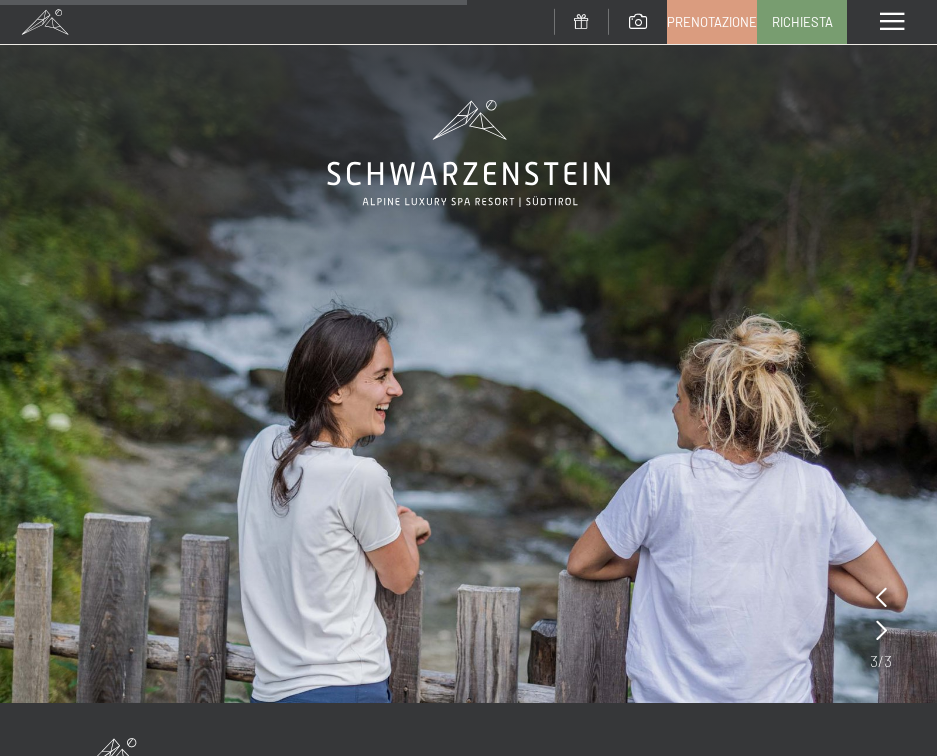 scroll, scrollTop: 18989, scrollLeft: 0, axis: vertical 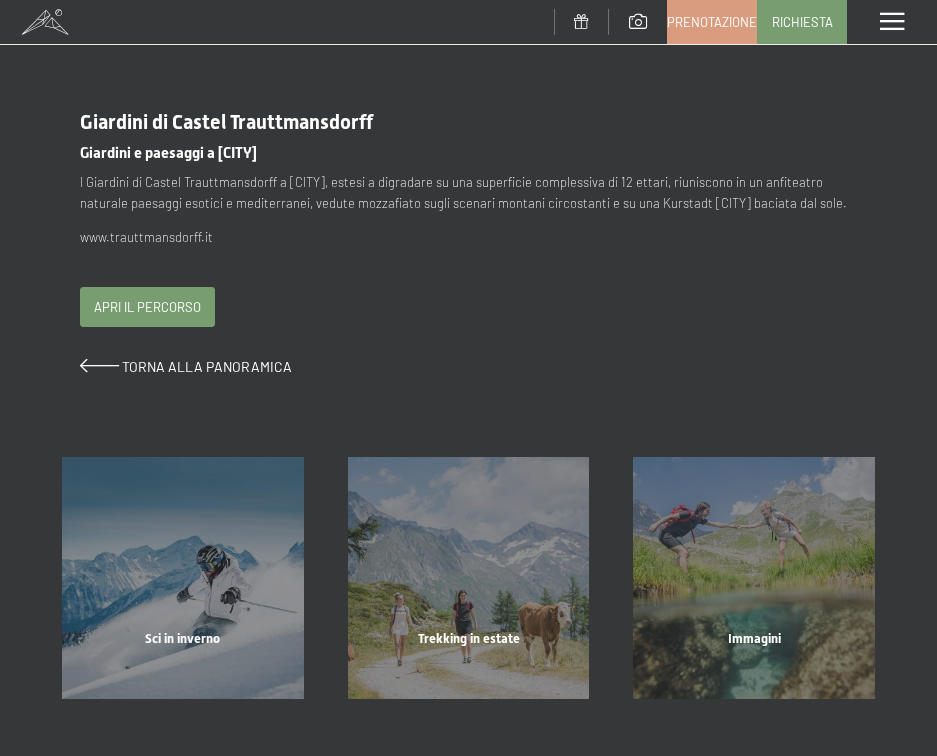 drag, startPoint x: 142, startPoint y: 299, endPoint x: 227, endPoint y: 269, distance: 90.13878 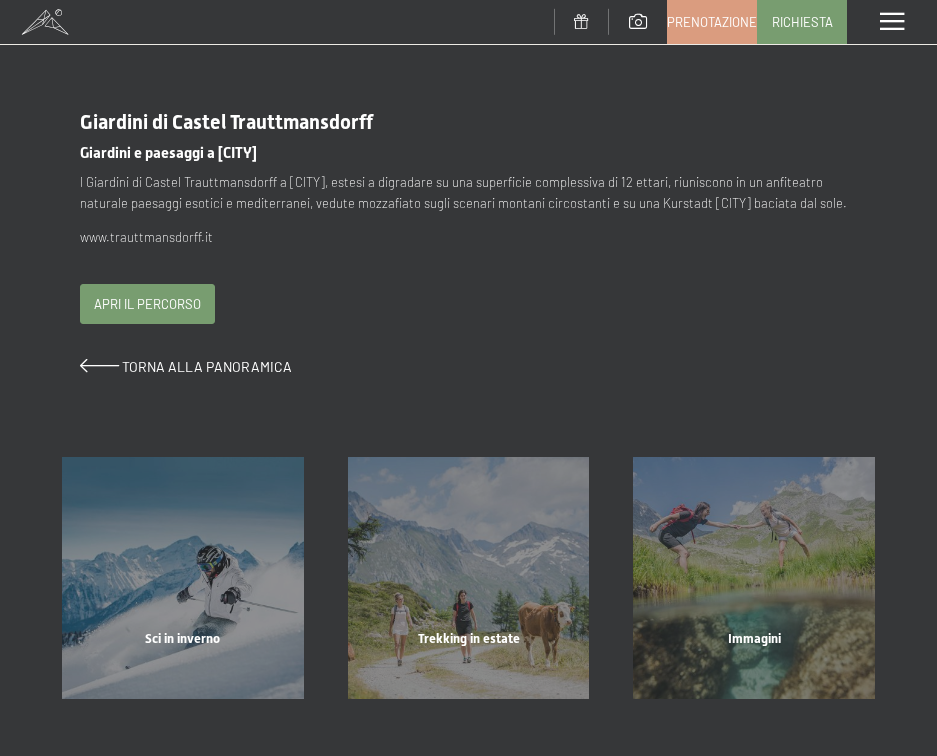 click on "Apri il percorso" at bounding box center [147, 304] 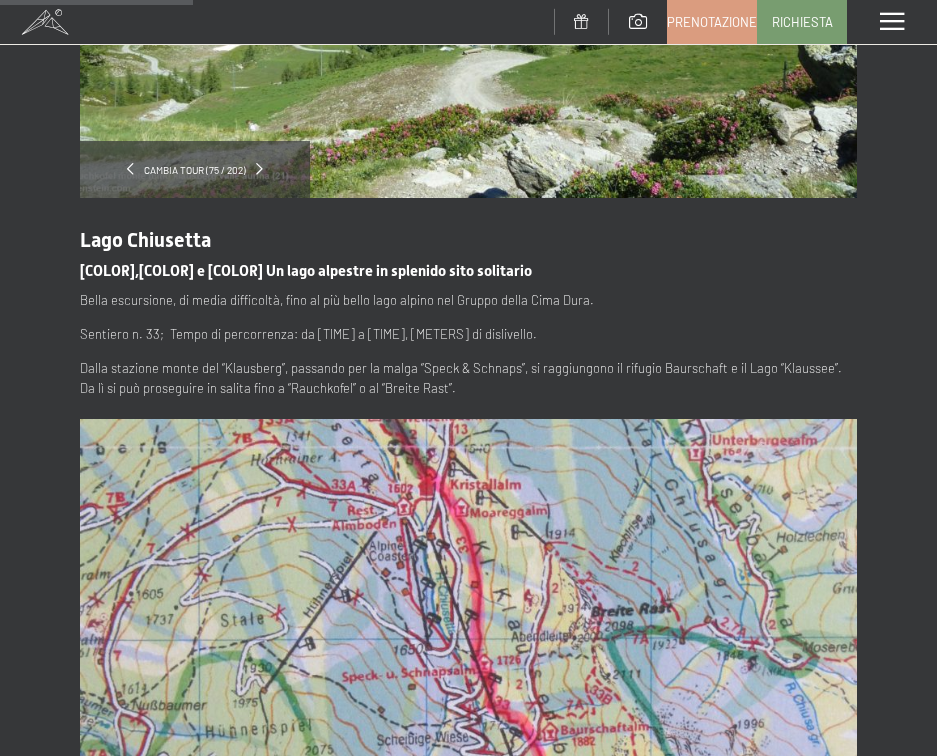 scroll, scrollTop: 400, scrollLeft: 0, axis: vertical 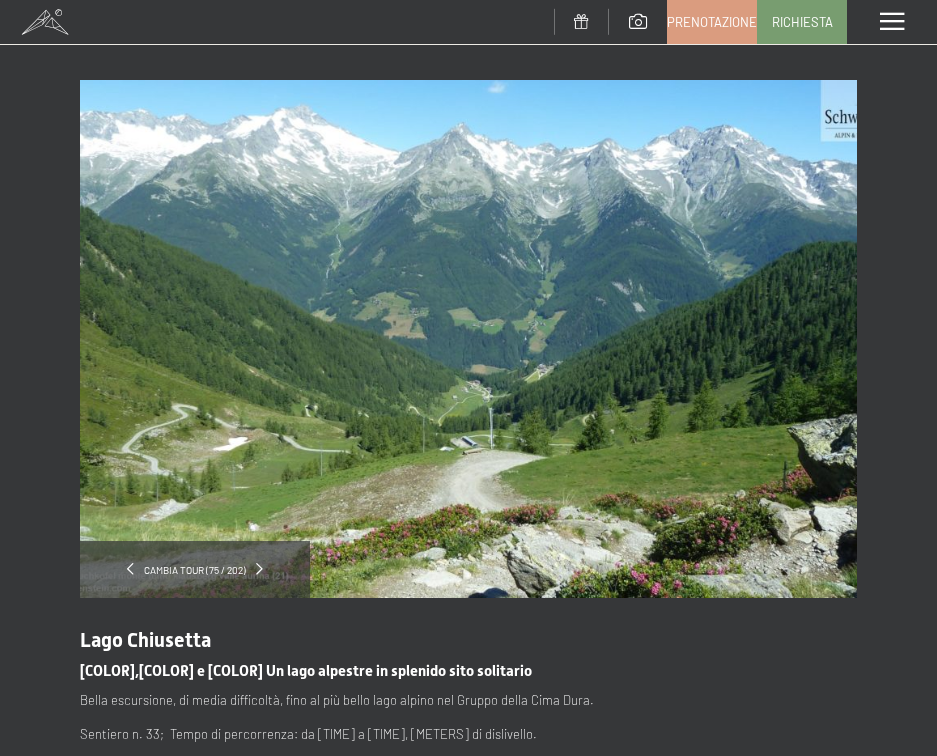 click on "cambia tour (75 / 202)" at bounding box center [195, 569] 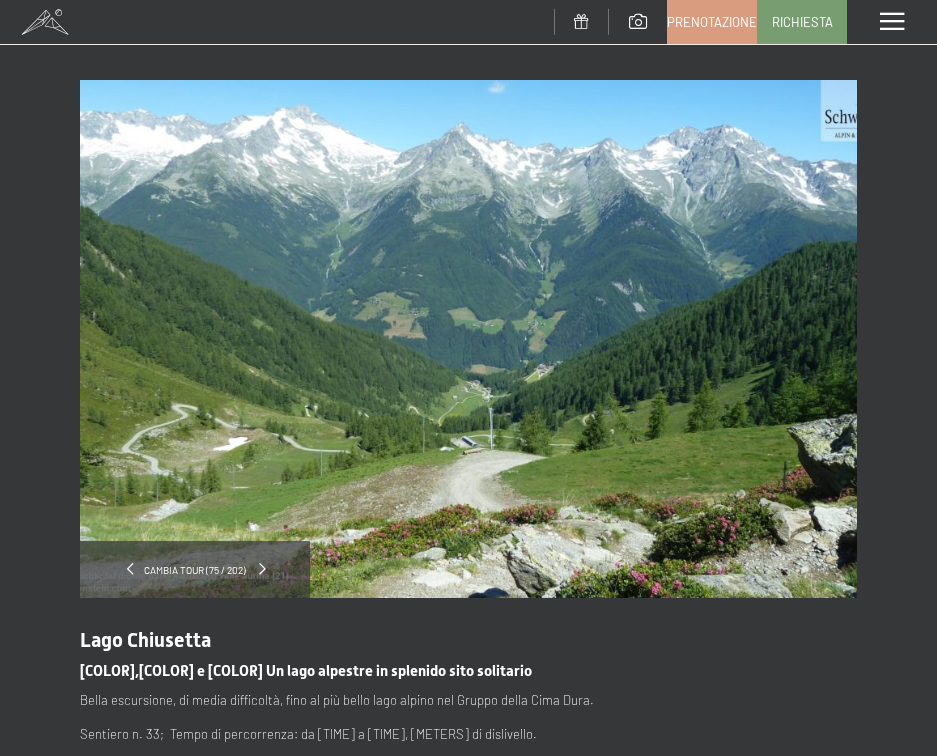 click at bounding box center [262, 569] 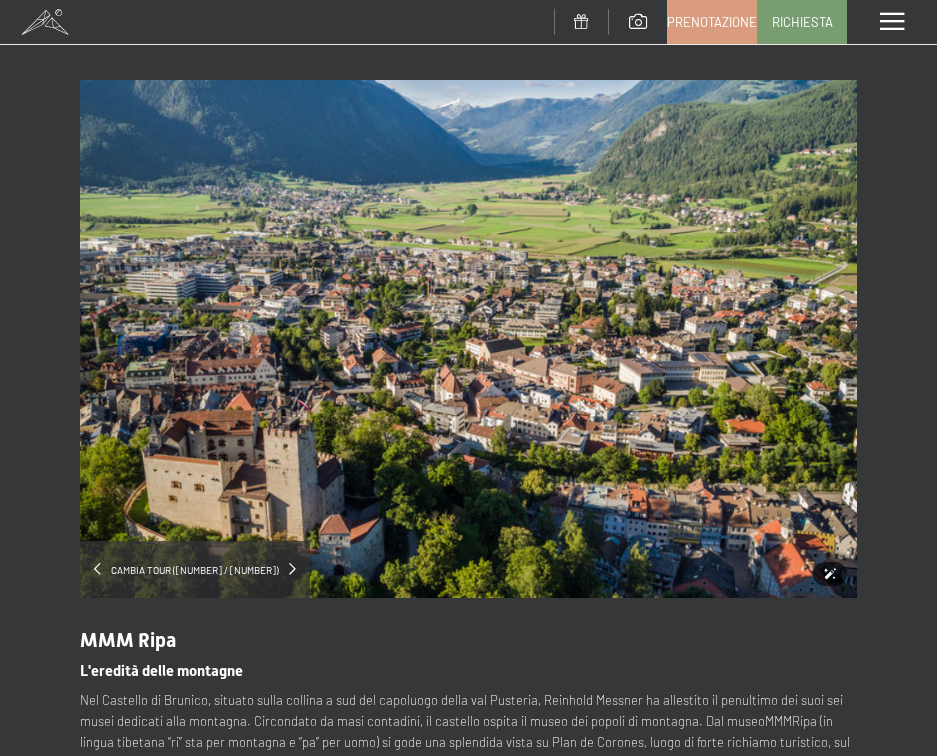 scroll, scrollTop: 0, scrollLeft: 0, axis: both 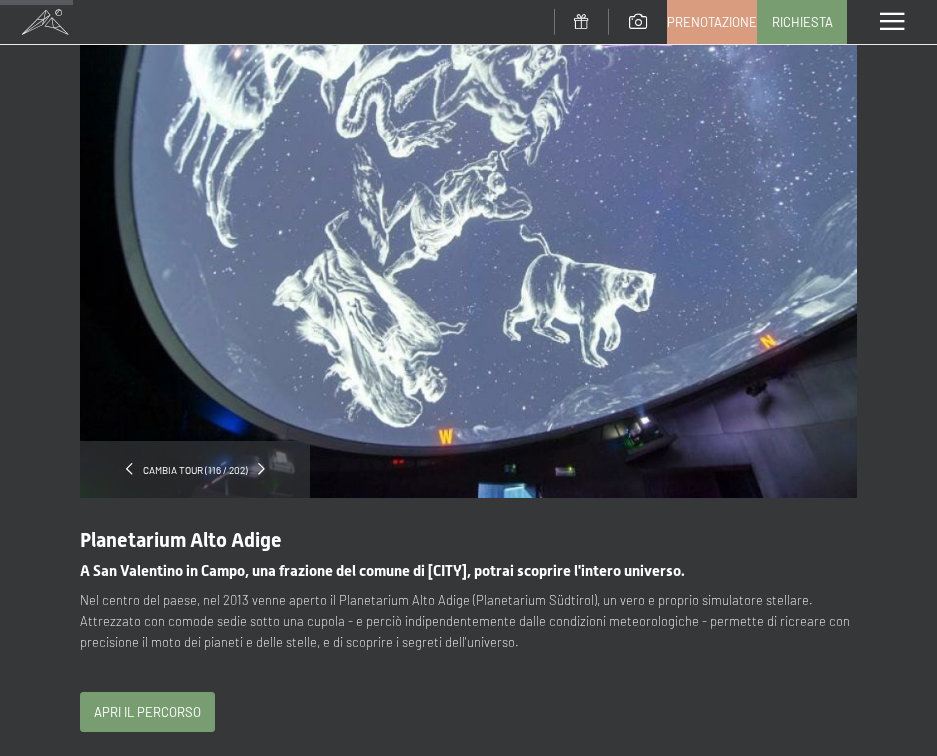 click on "cambia tour (116 / 202)" at bounding box center (195, 469) 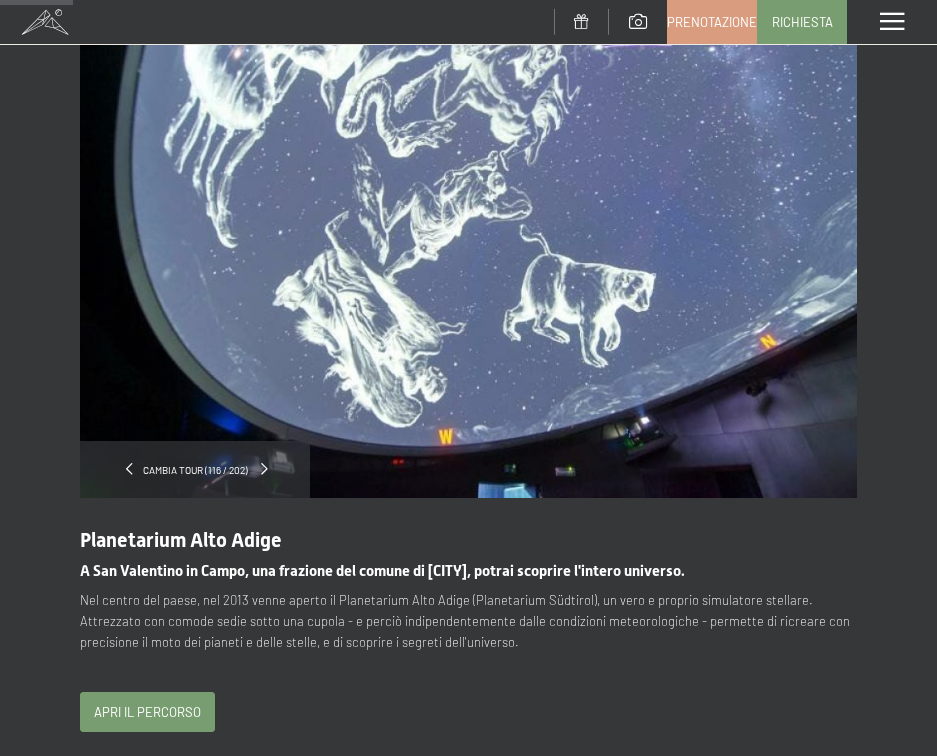 click at bounding box center (264, 469) 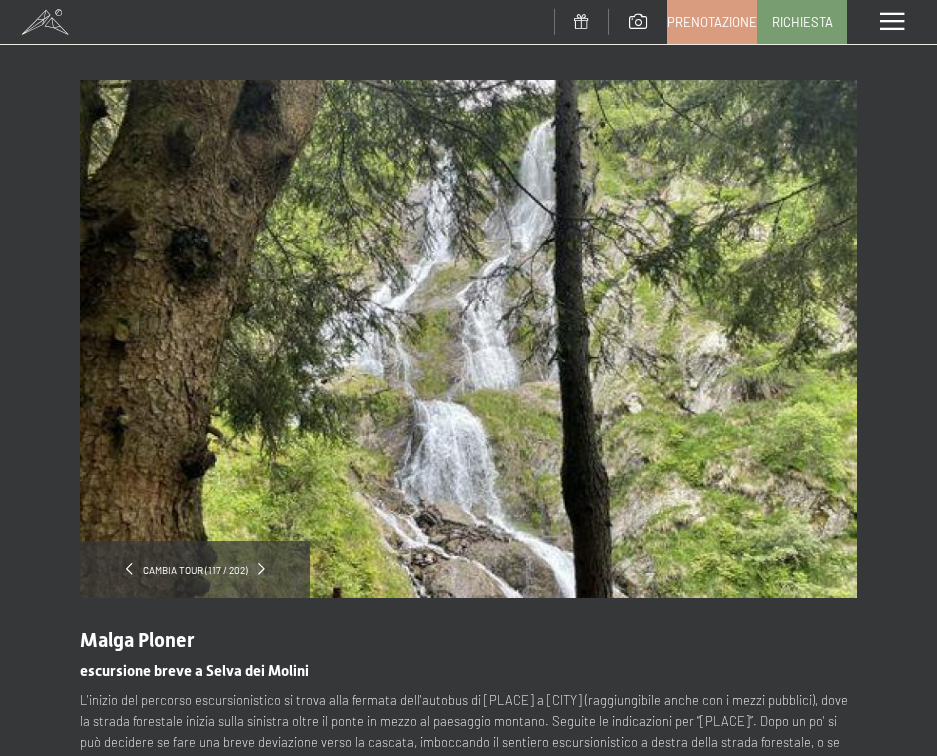 scroll, scrollTop: 0, scrollLeft: 0, axis: both 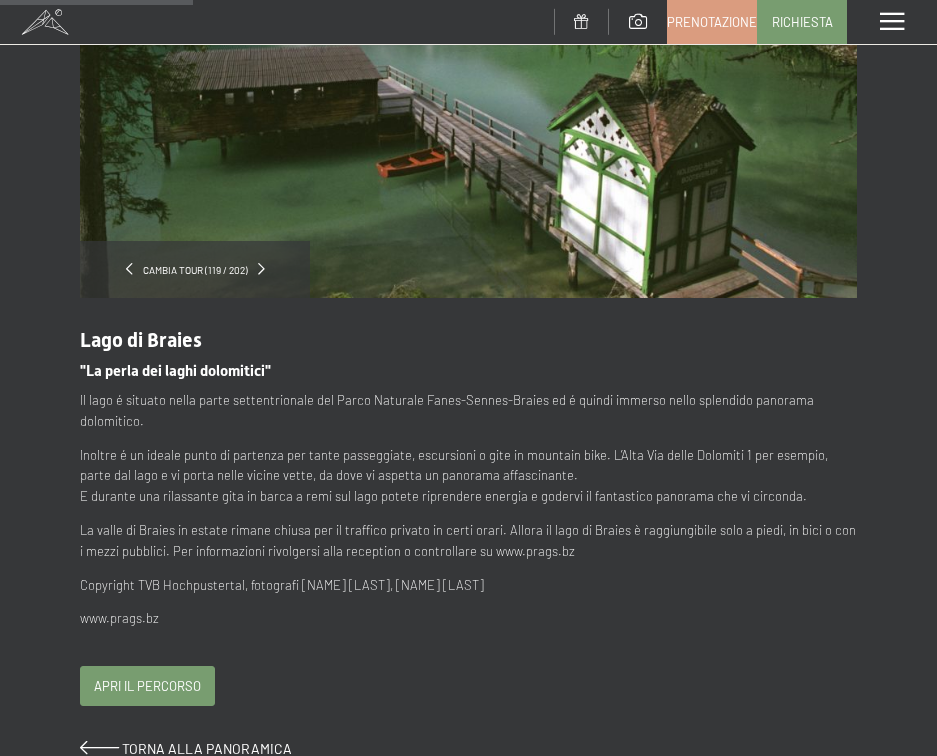 click on "Apri il percorso" at bounding box center (147, 686) 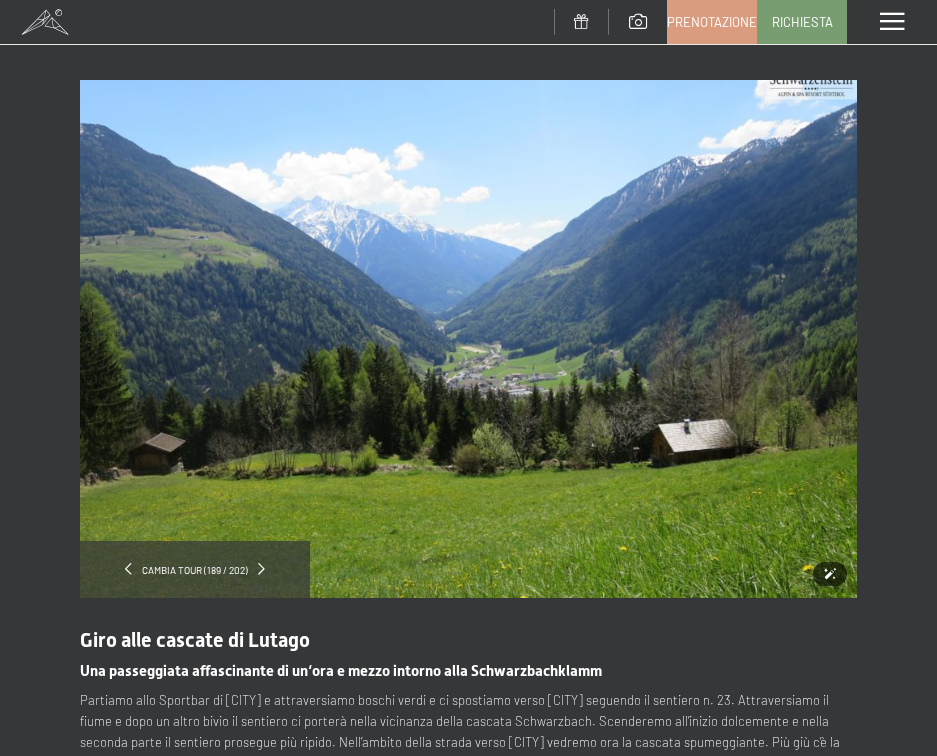 scroll, scrollTop: 0, scrollLeft: 0, axis: both 